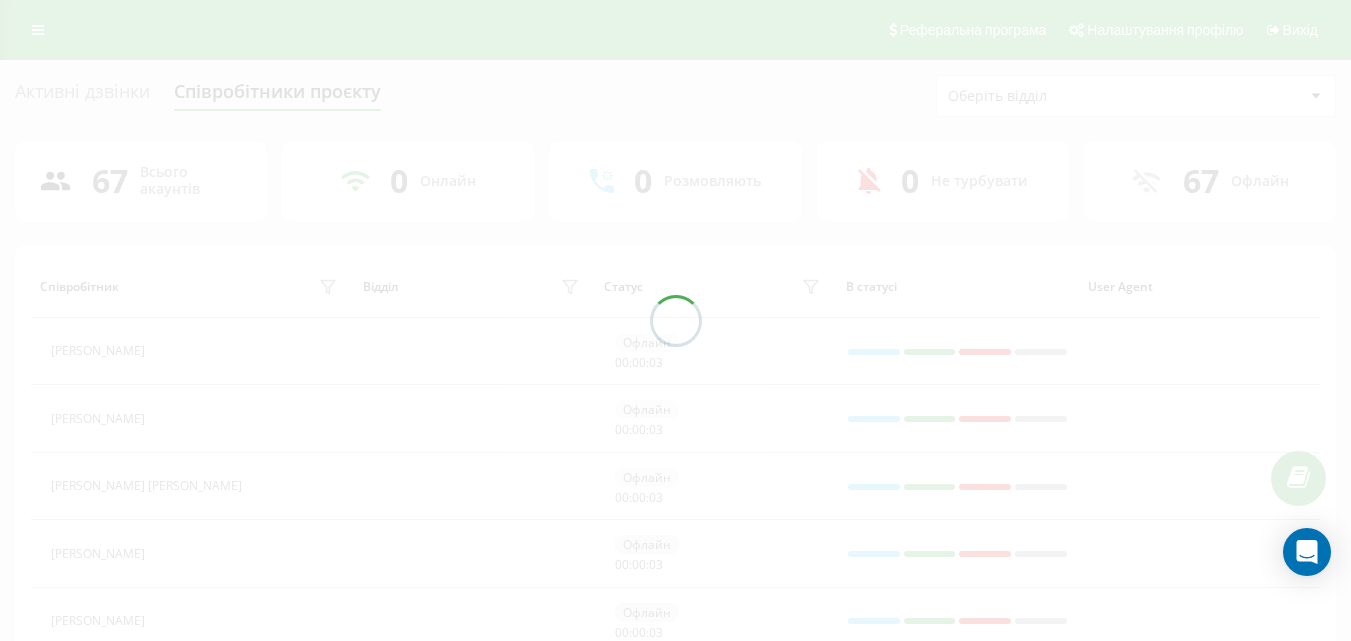 scroll, scrollTop: 400, scrollLeft: 0, axis: vertical 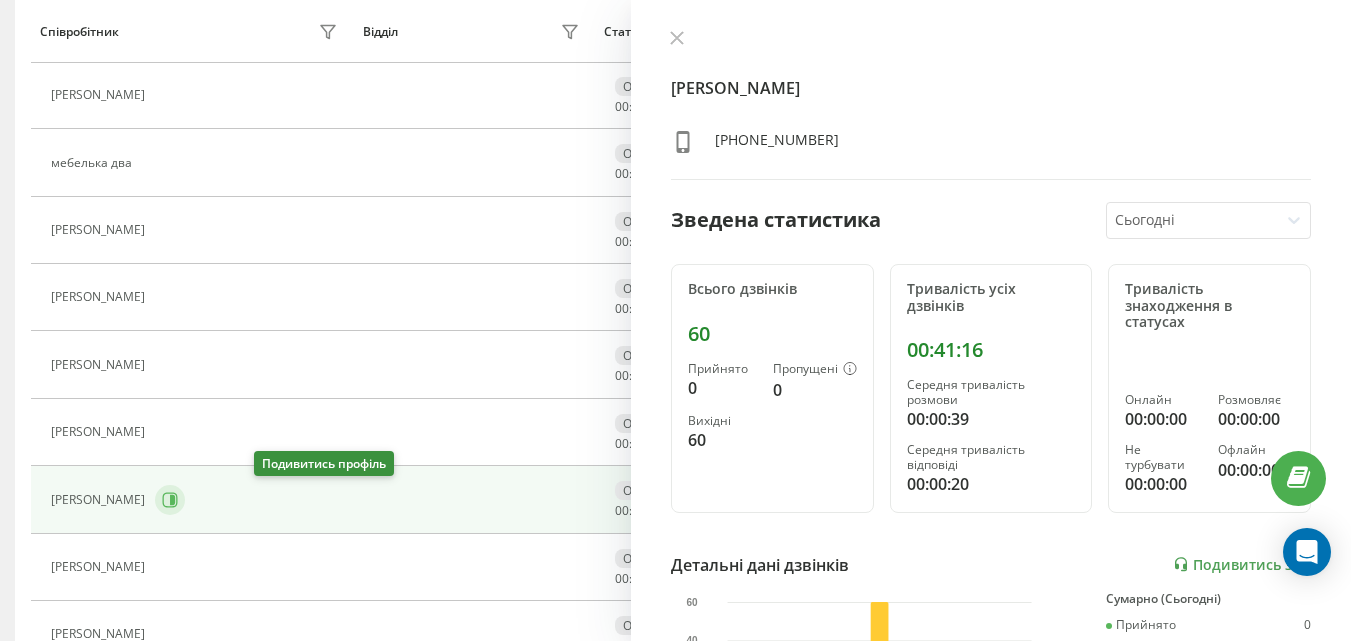 click 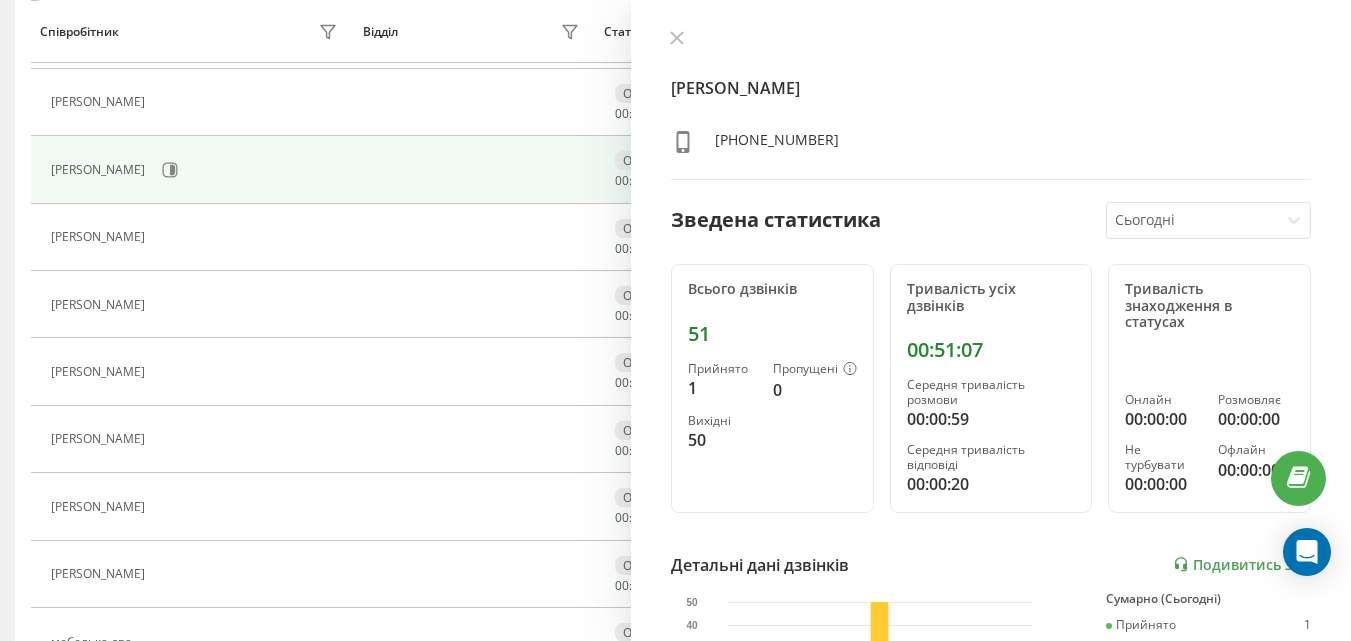 scroll, scrollTop: 700, scrollLeft: 0, axis: vertical 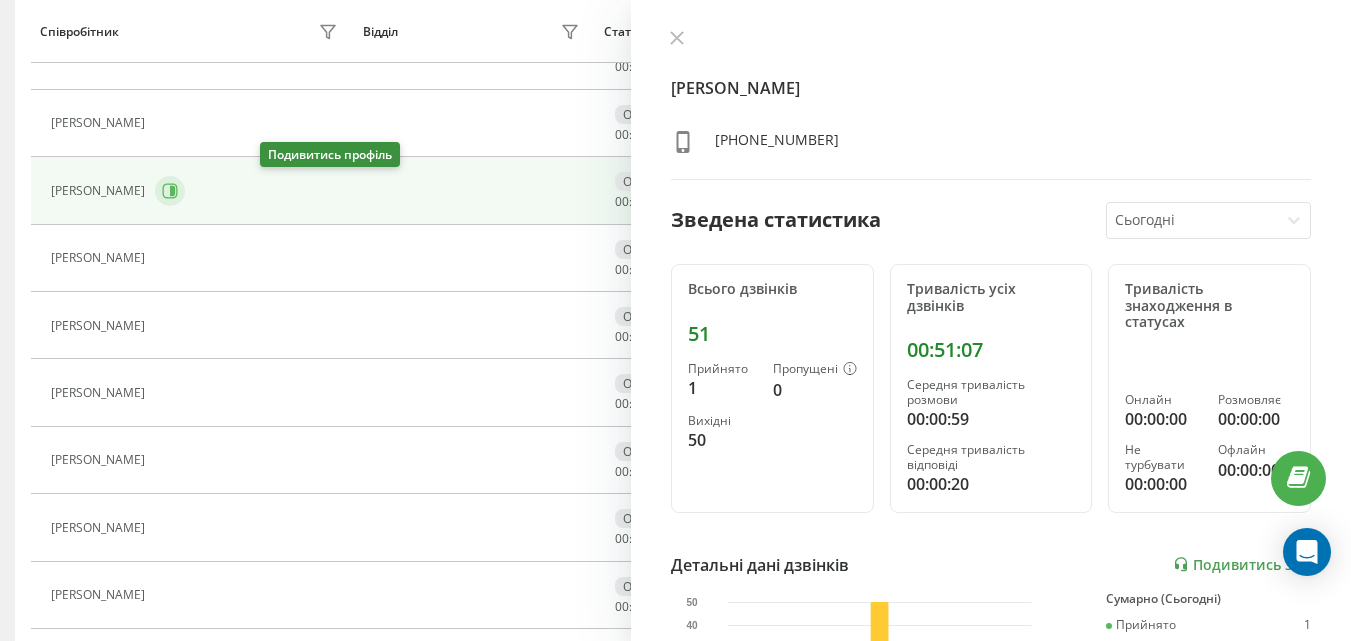 click 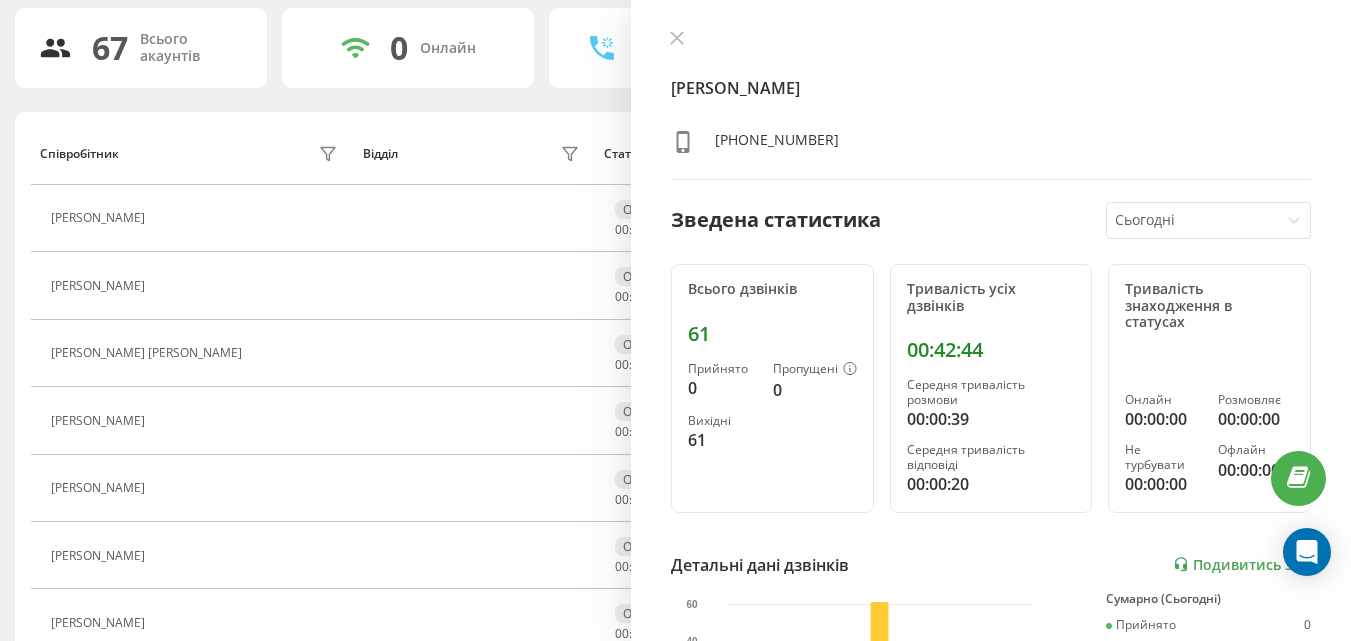 scroll, scrollTop: 0, scrollLeft: 0, axis: both 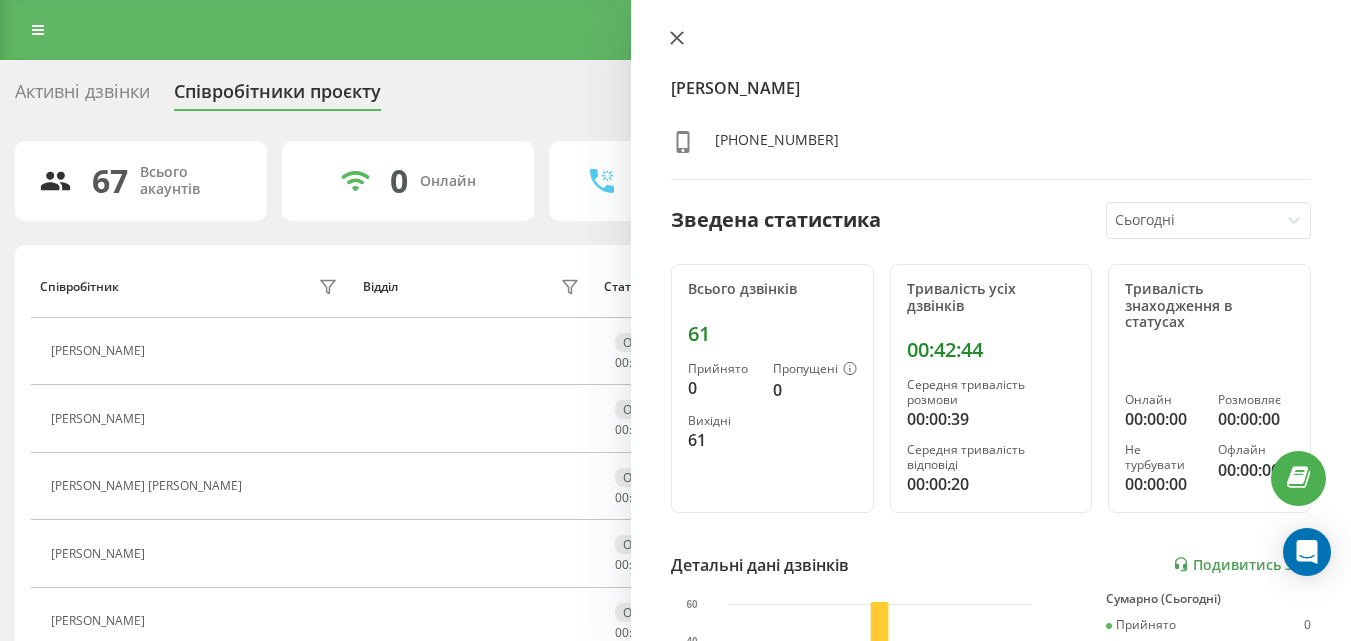 click 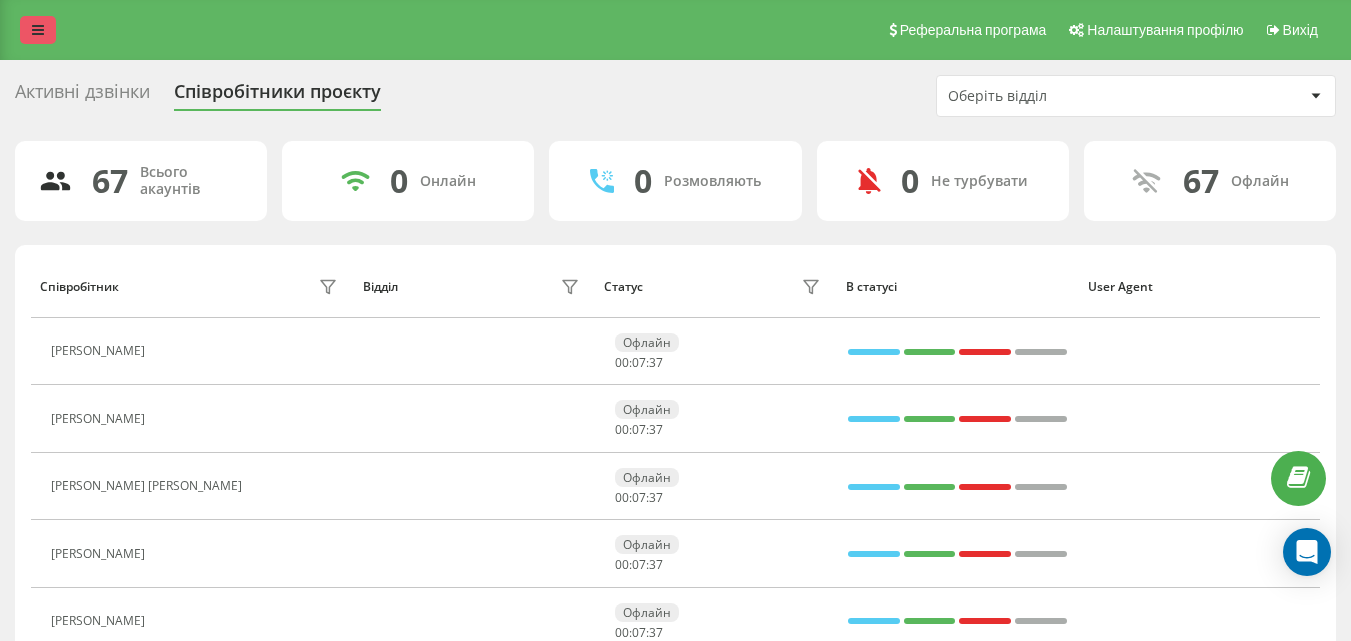 click at bounding box center (38, 30) 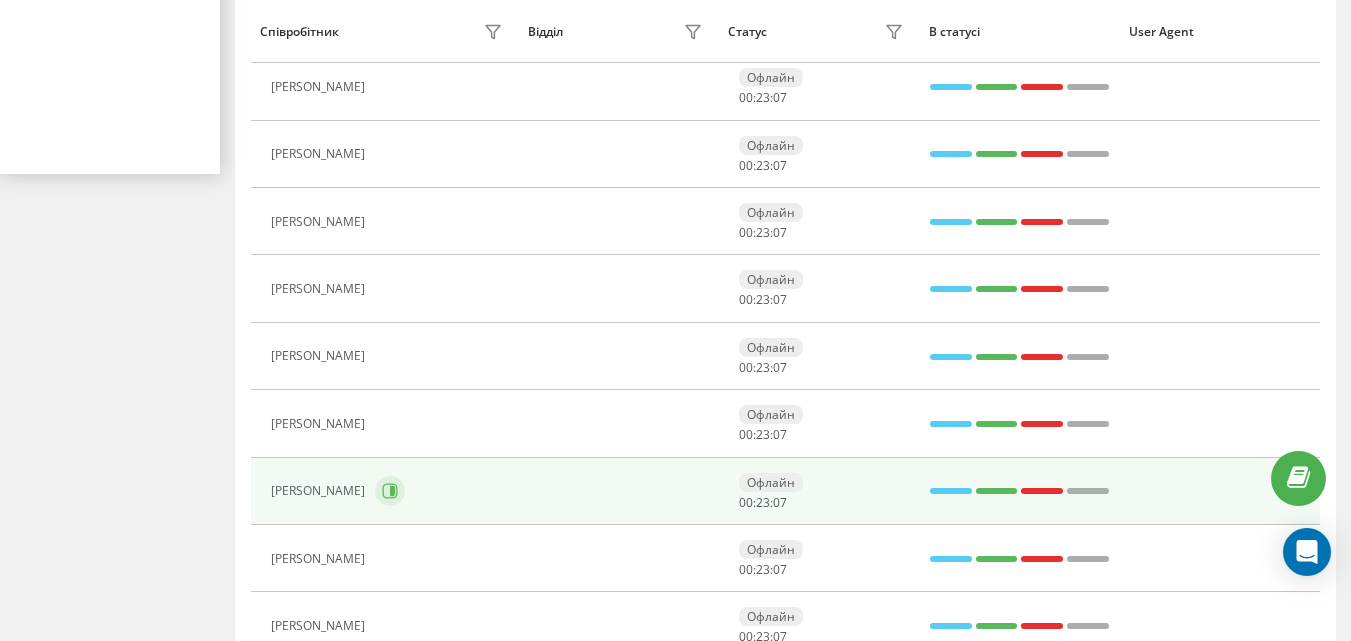 scroll, scrollTop: 500, scrollLeft: 0, axis: vertical 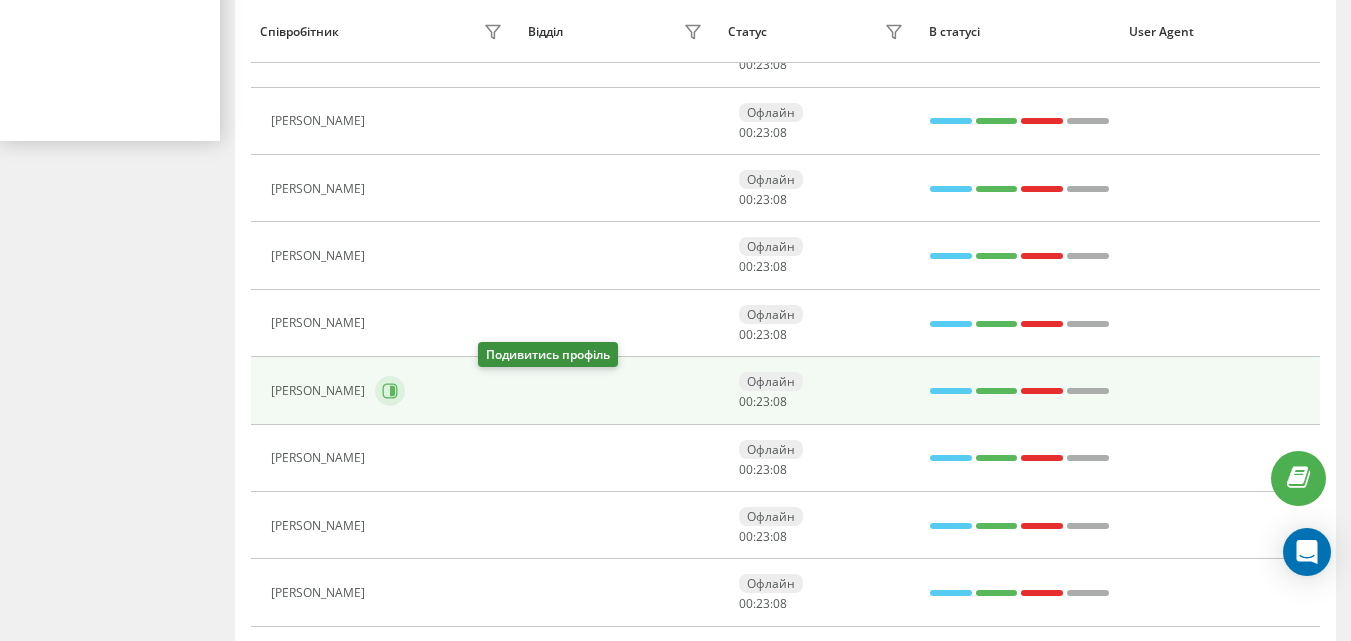 click 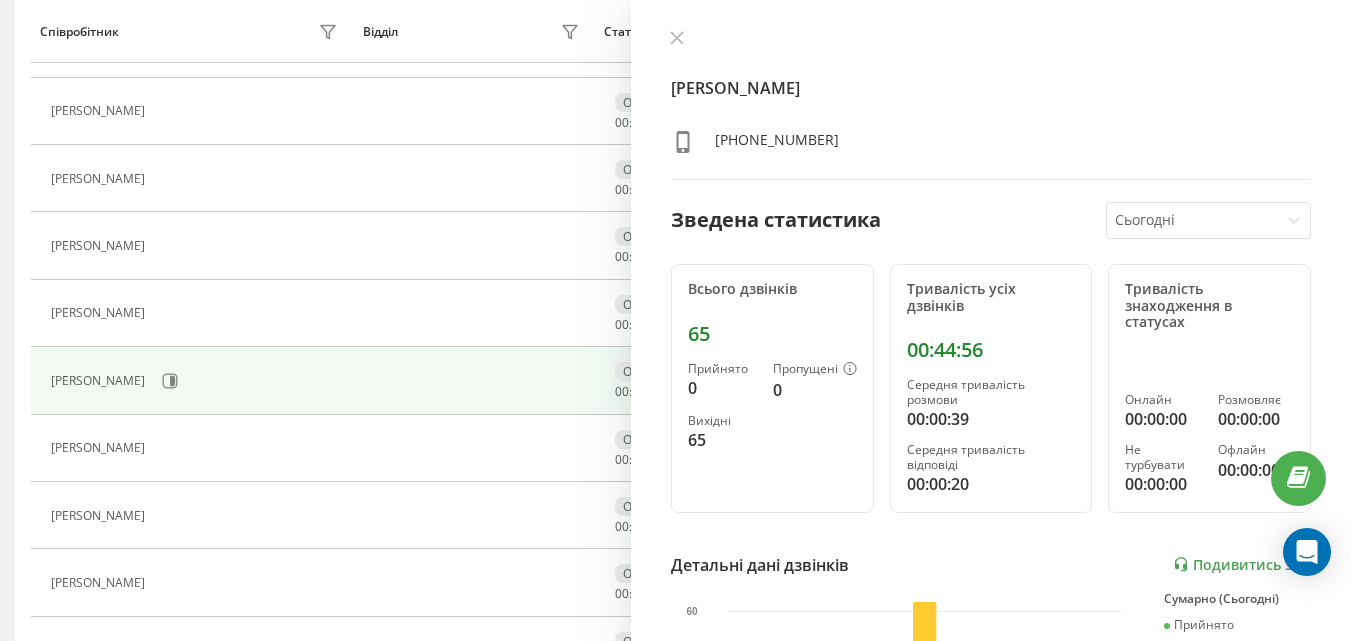 scroll, scrollTop: 510, scrollLeft: 0, axis: vertical 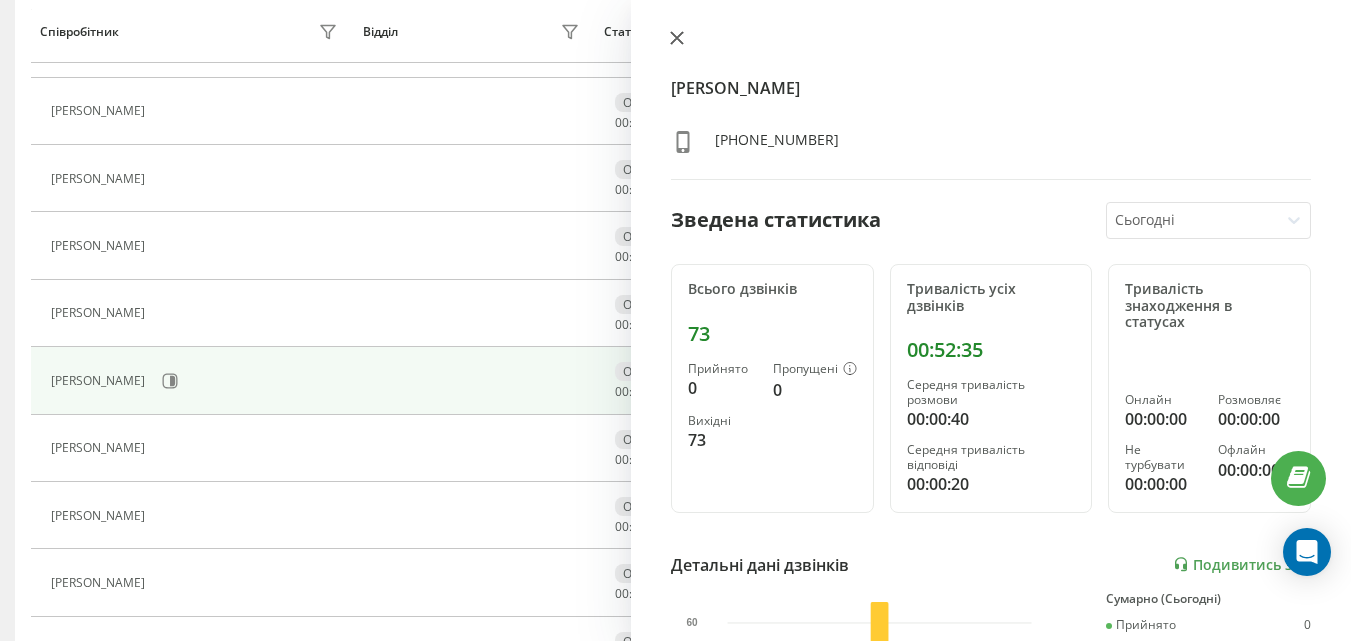 click at bounding box center [677, 39] 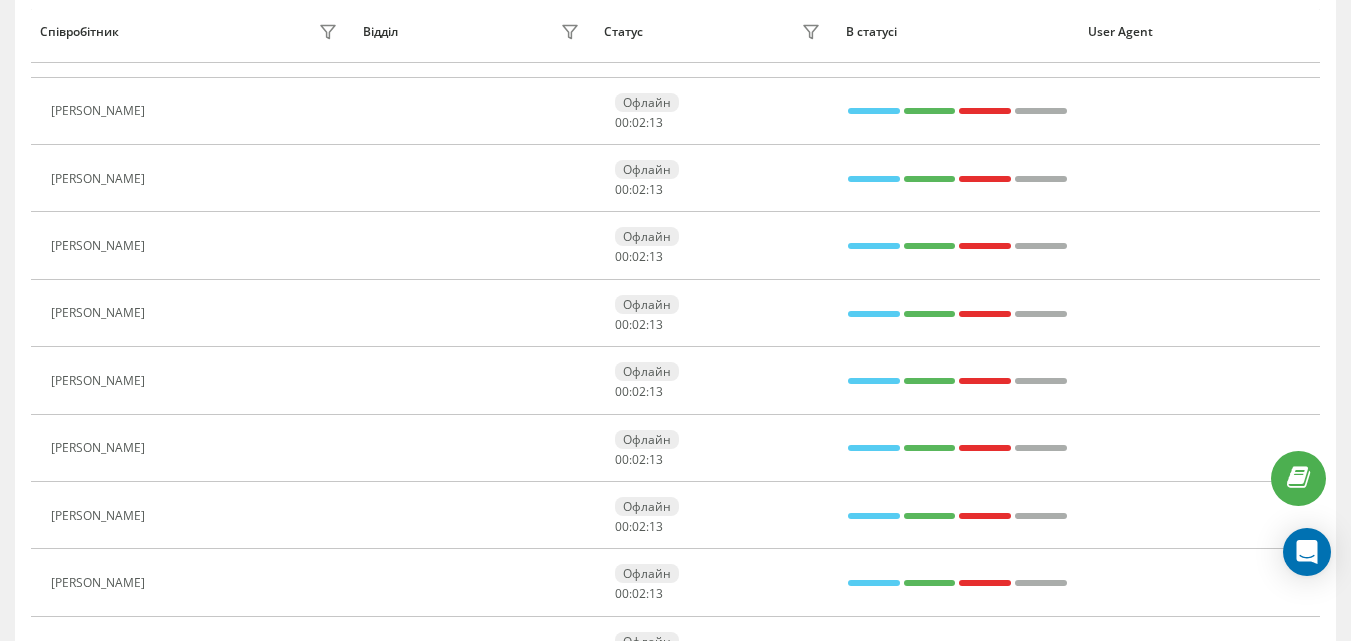 scroll, scrollTop: 0, scrollLeft: 0, axis: both 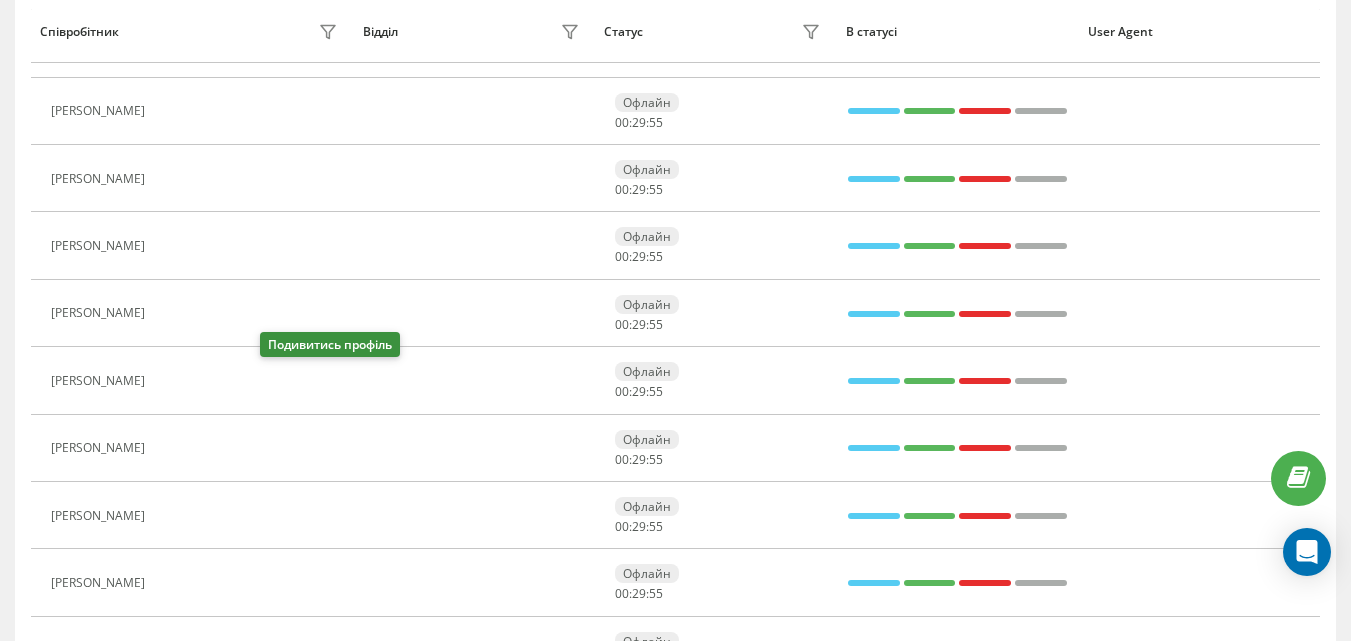 click 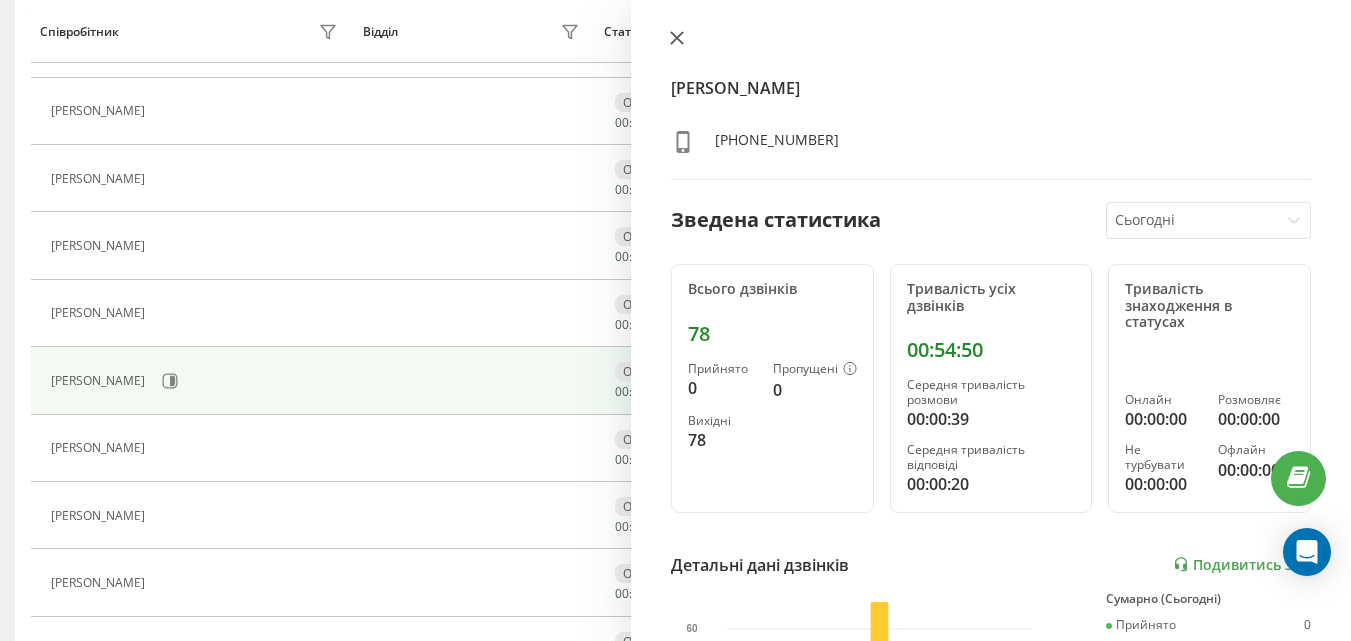 click 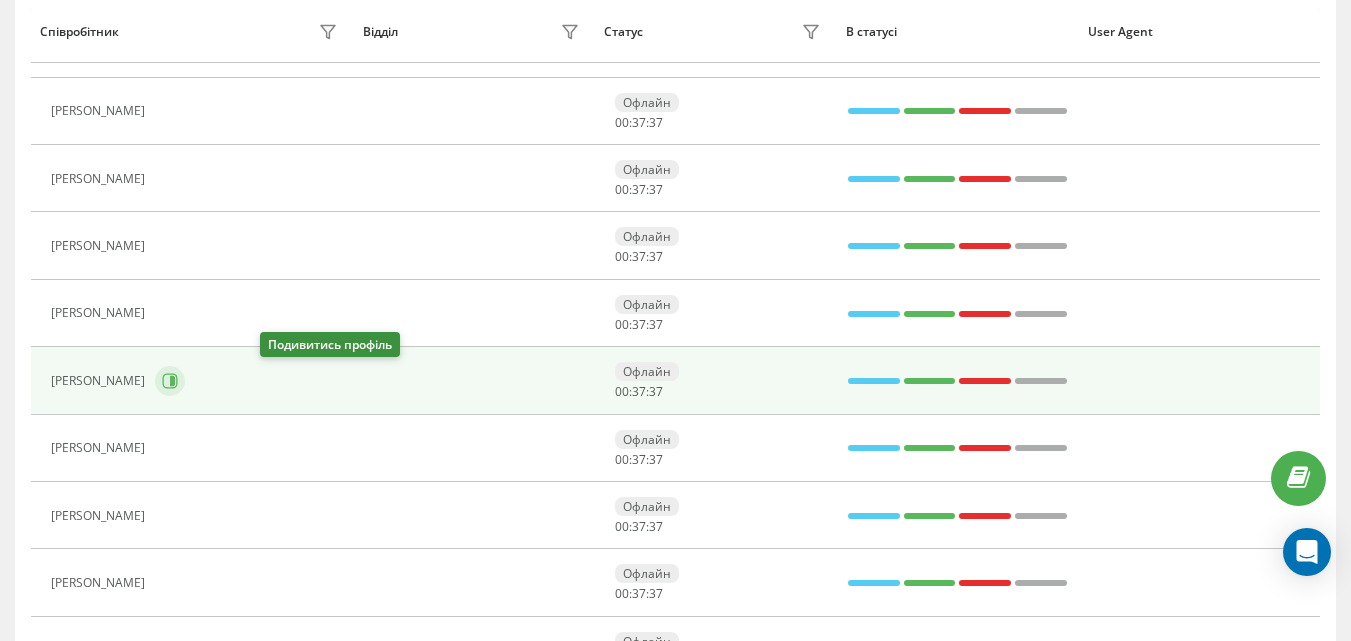 click 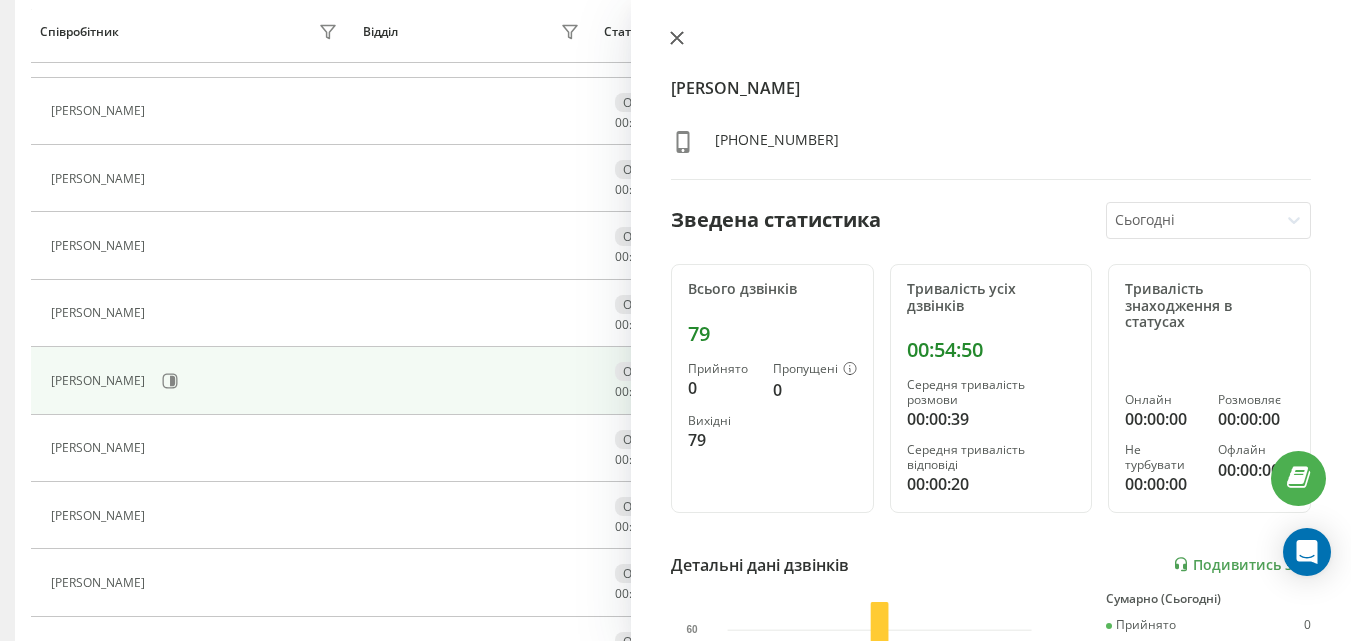 click 